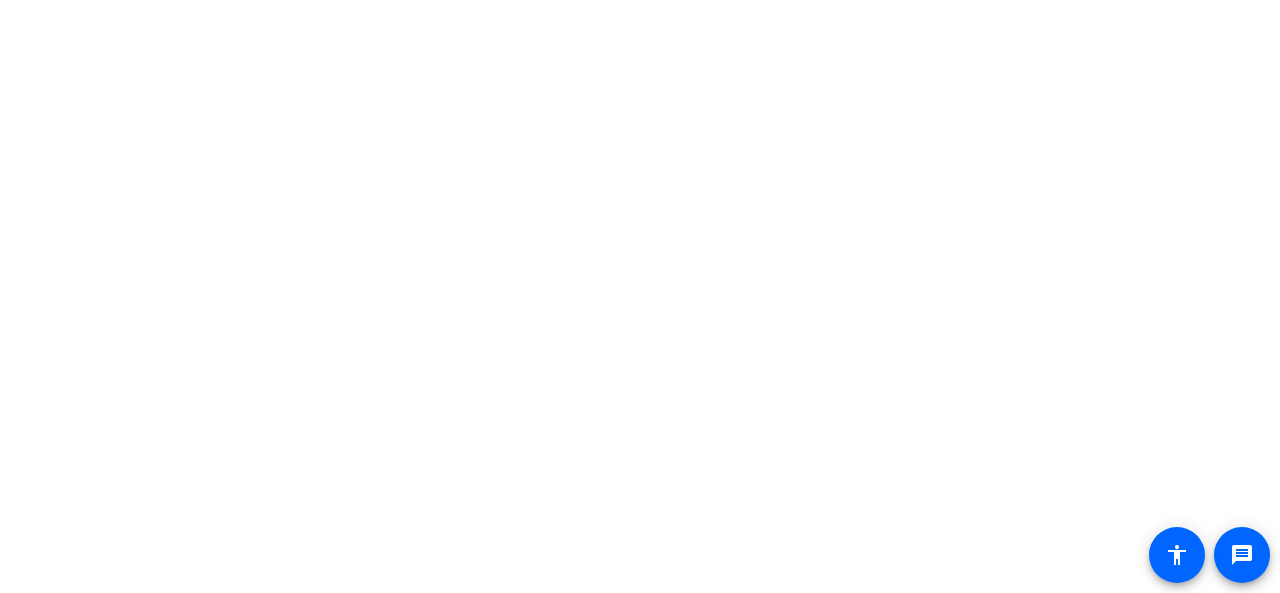 scroll, scrollTop: 0, scrollLeft: 0, axis: both 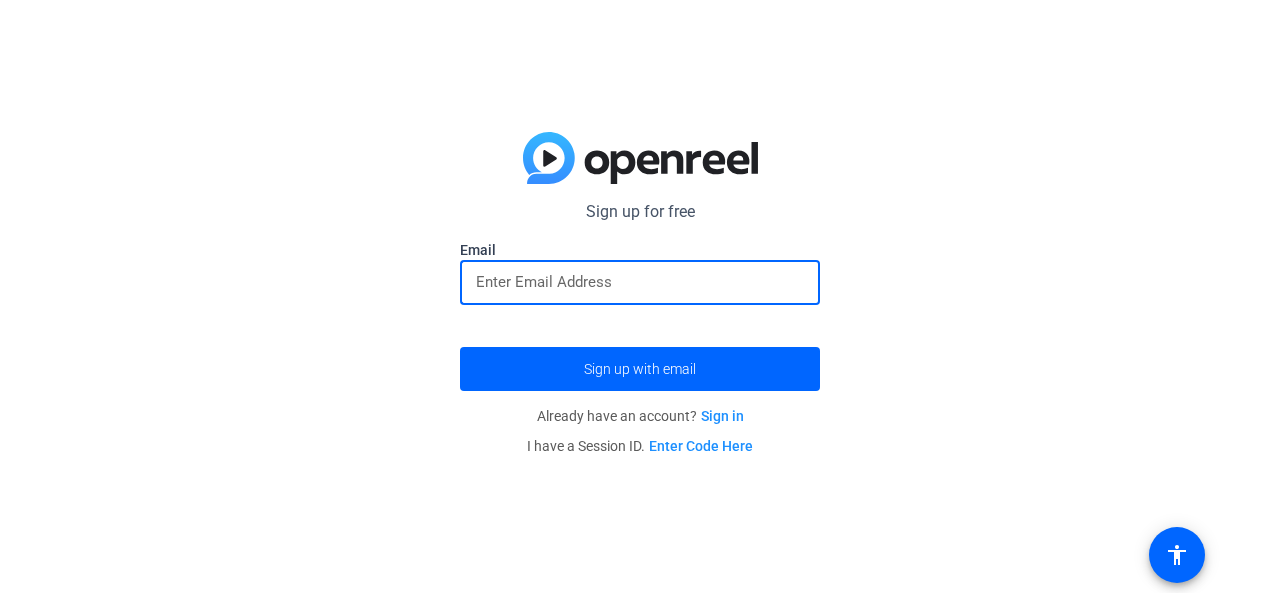 click at bounding box center [640, 282] 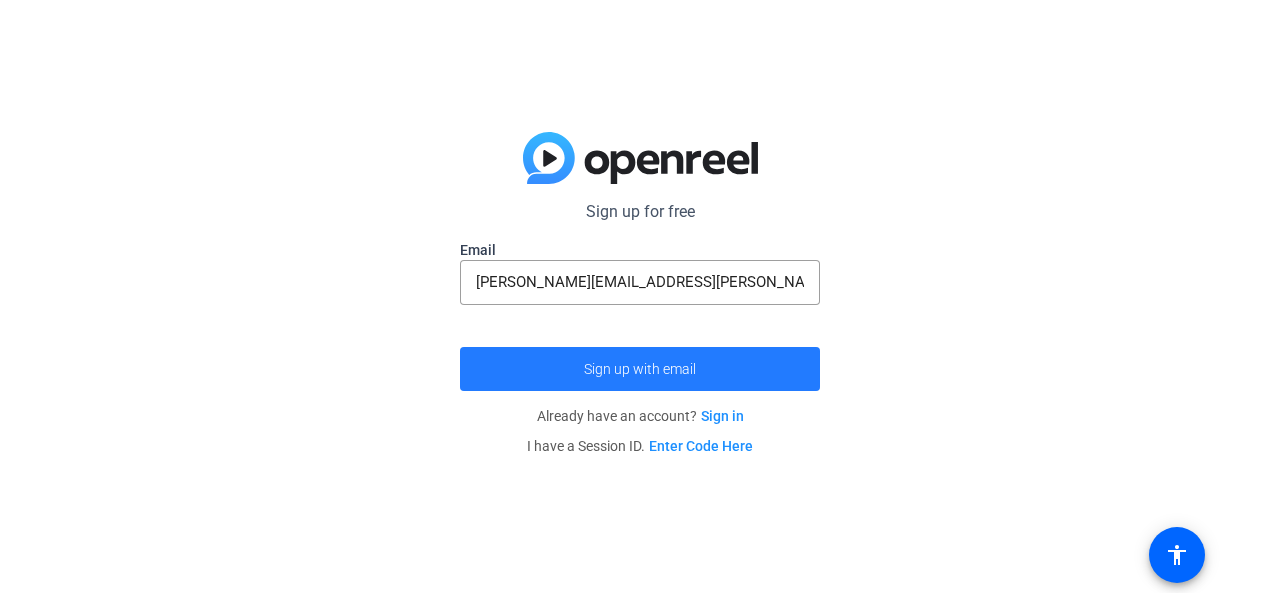 click on "Sign up with email" 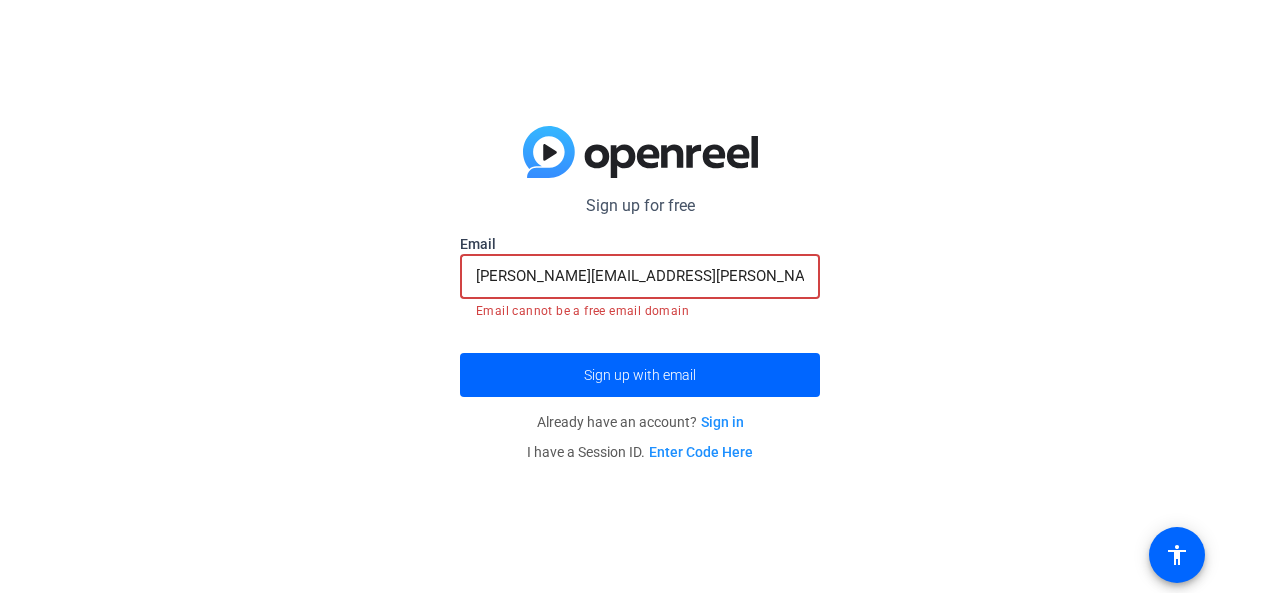 drag, startPoint x: 683, startPoint y: 281, endPoint x: 424, endPoint y: 302, distance: 259.84995 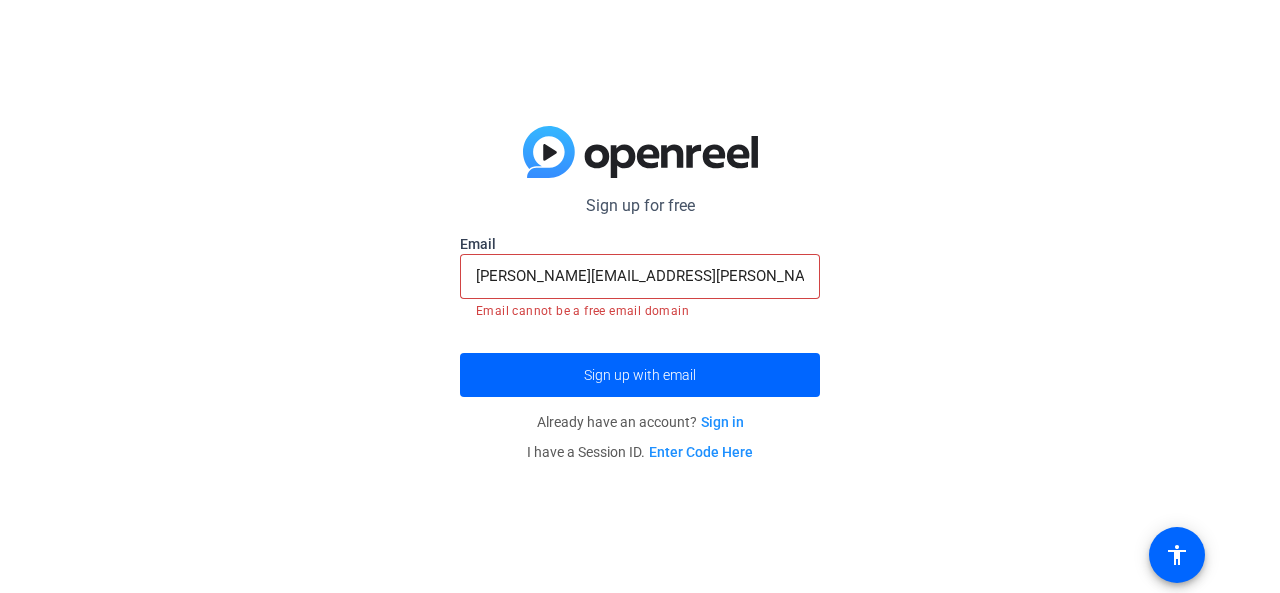 click on "Sign up for free  Email lynn.annabella@outlook.com Email cannot be a free email domain  Sign up with email" 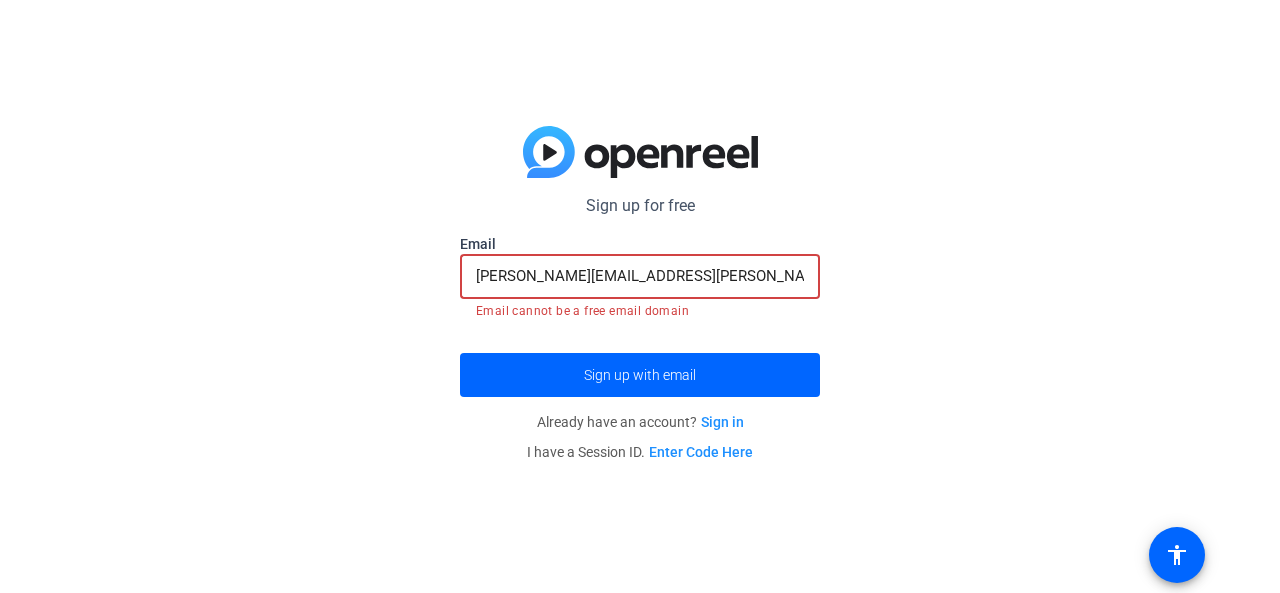 drag, startPoint x: 687, startPoint y: 278, endPoint x: 447, endPoint y: 285, distance: 240.10207 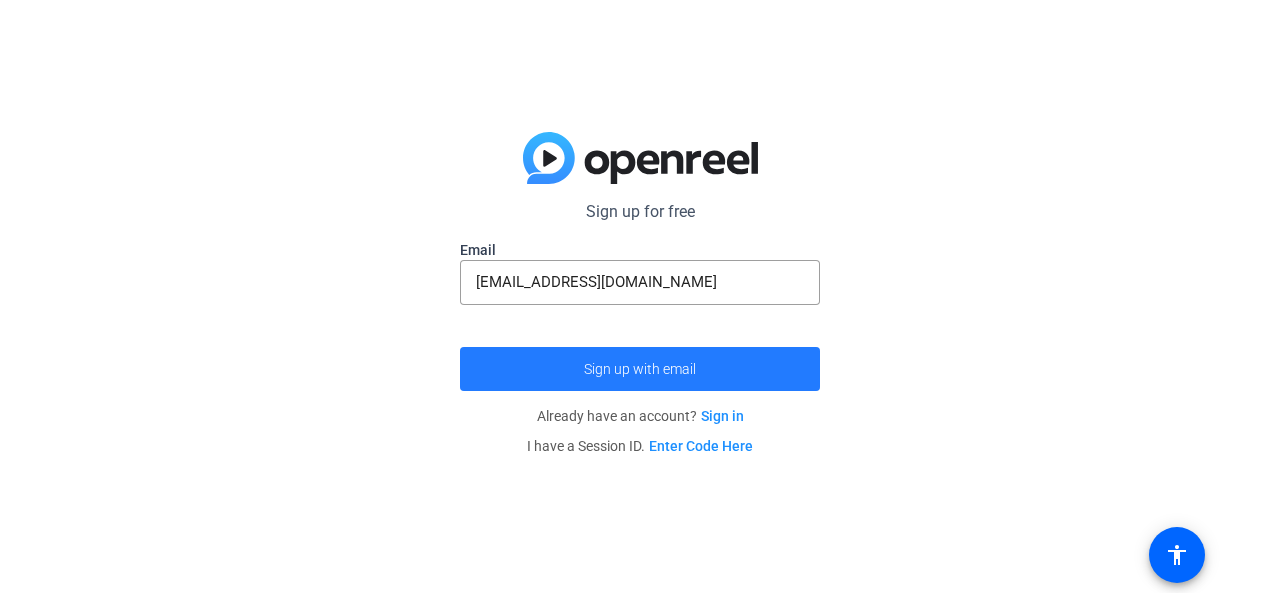 click on "Sign up with email" 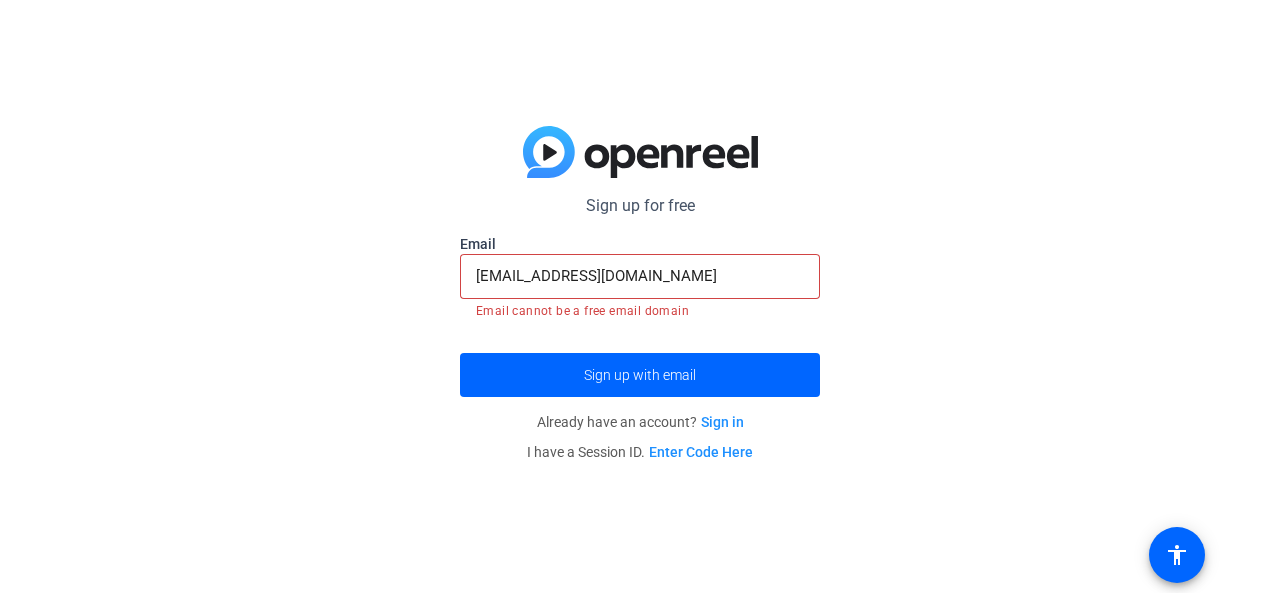 click on "Email cannot be a free email domain" at bounding box center [640, 310] 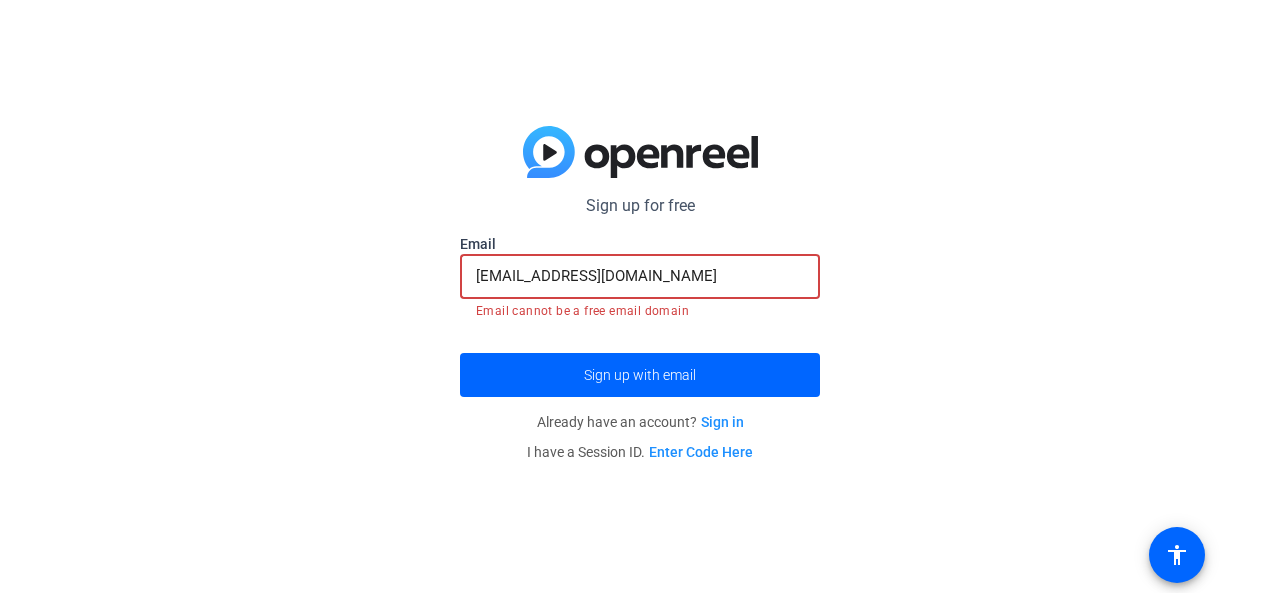 drag, startPoint x: 561, startPoint y: 281, endPoint x: 640, endPoint y: 275, distance: 79.22752 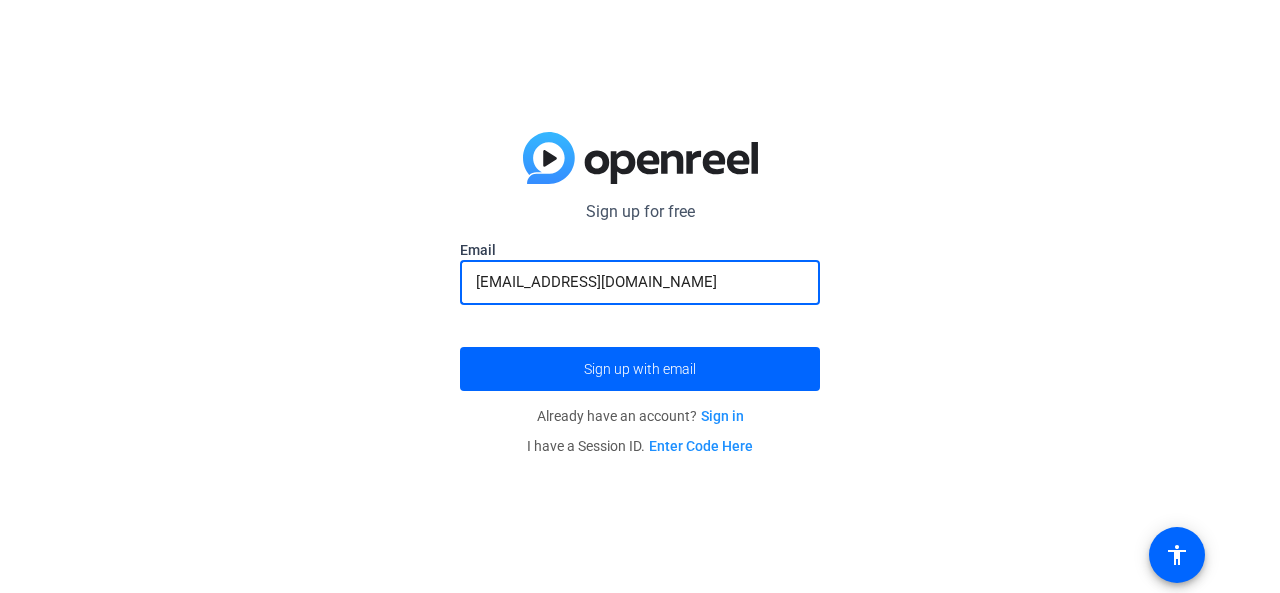 drag, startPoint x: 545, startPoint y: 281, endPoint x: 430, endPoint y: 299, distance: 116.40017 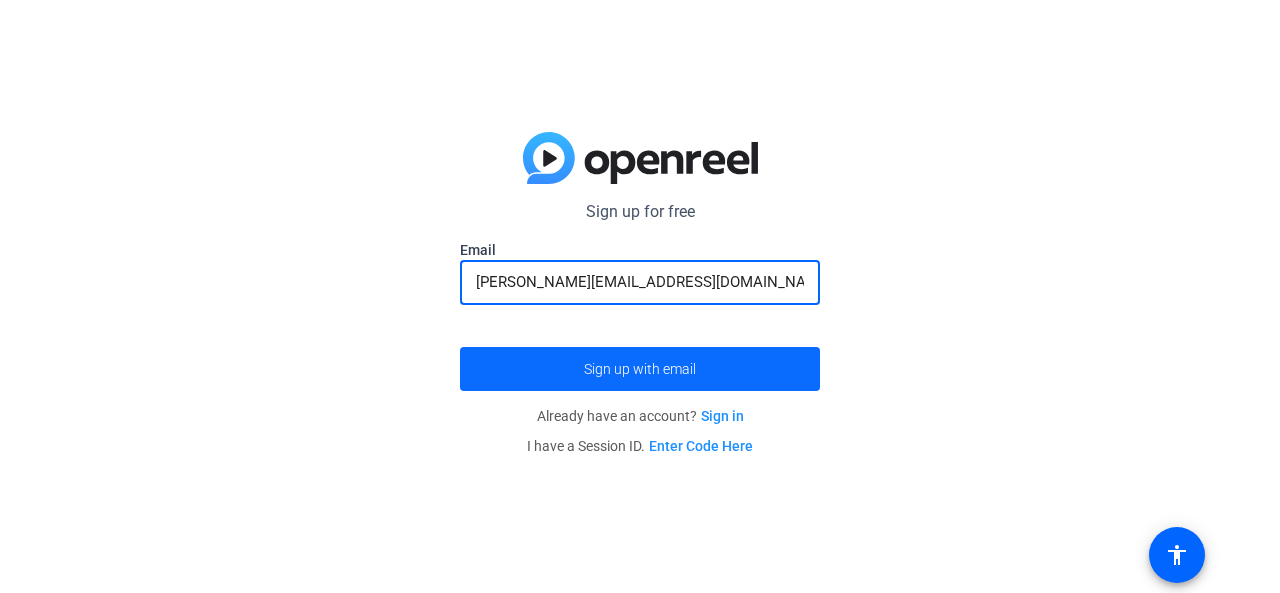 type on "lynn@limelifebyacone.com" 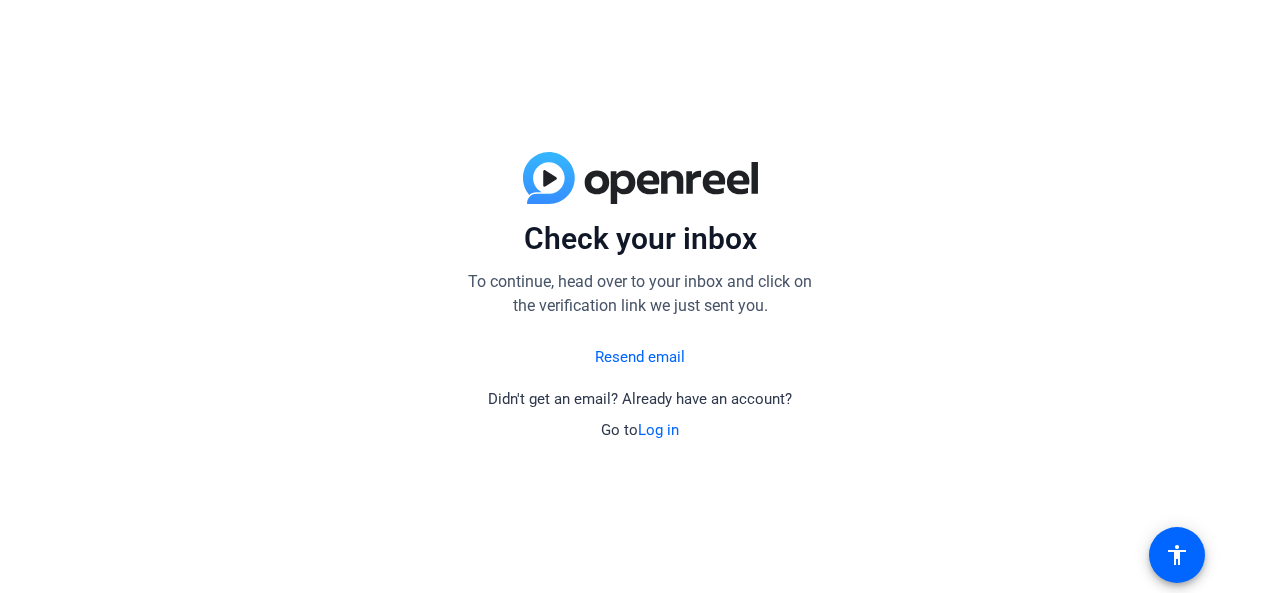 click on "Resend email" 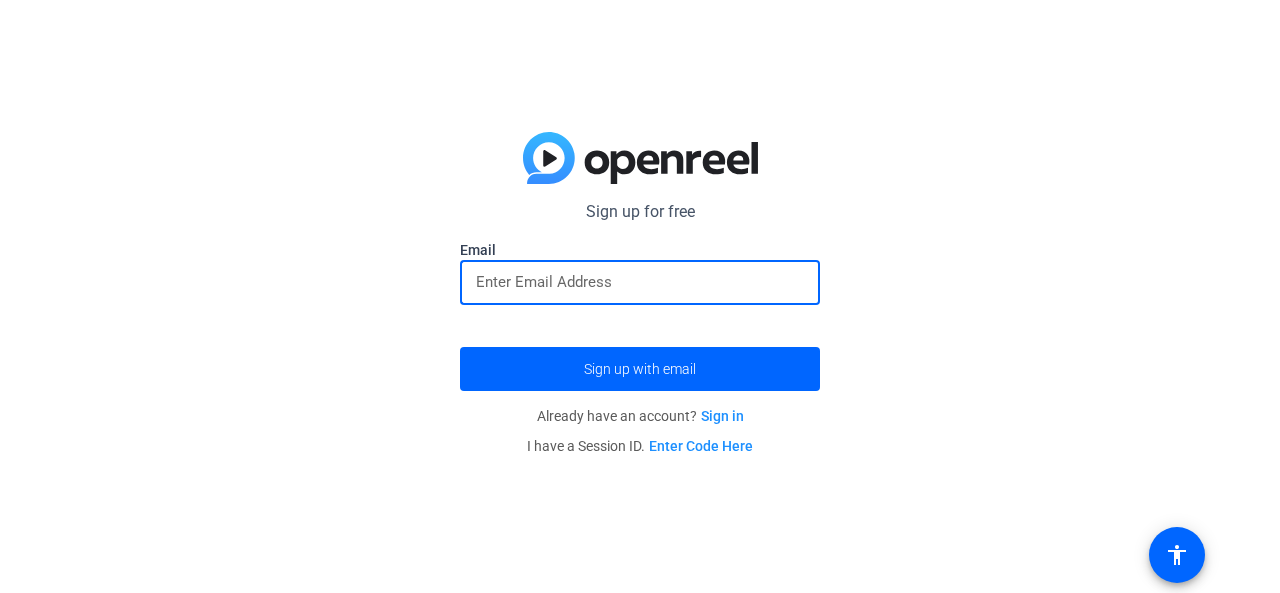 click at bounding box center [640, 282] 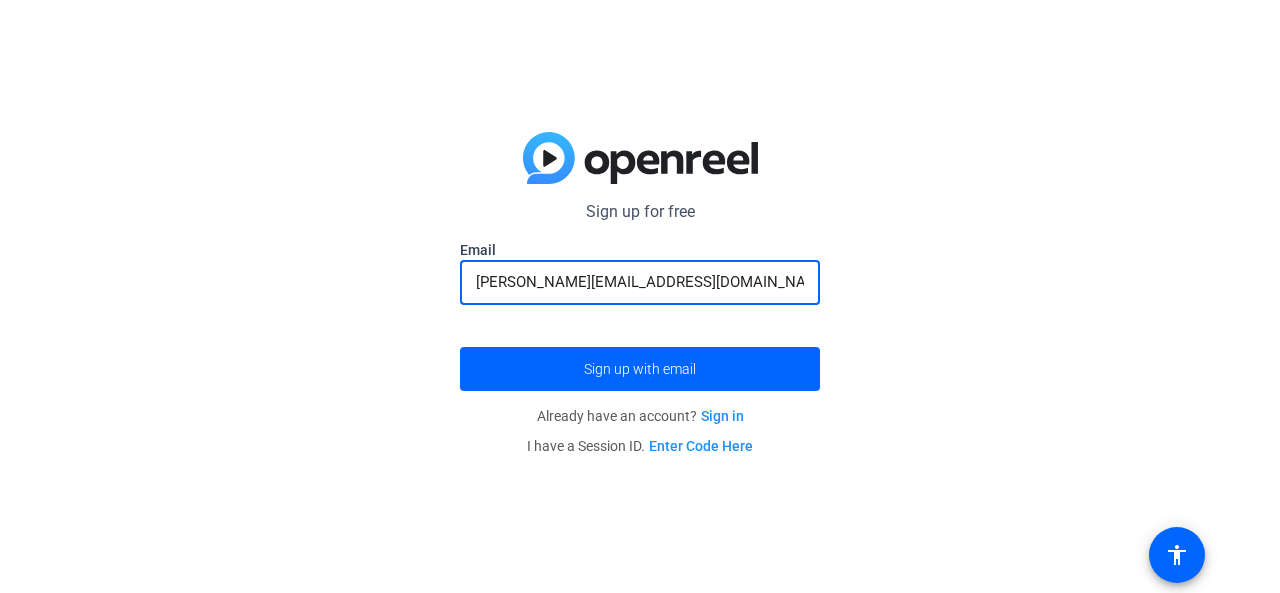 type on "lynn@limelifebyalcone.com" 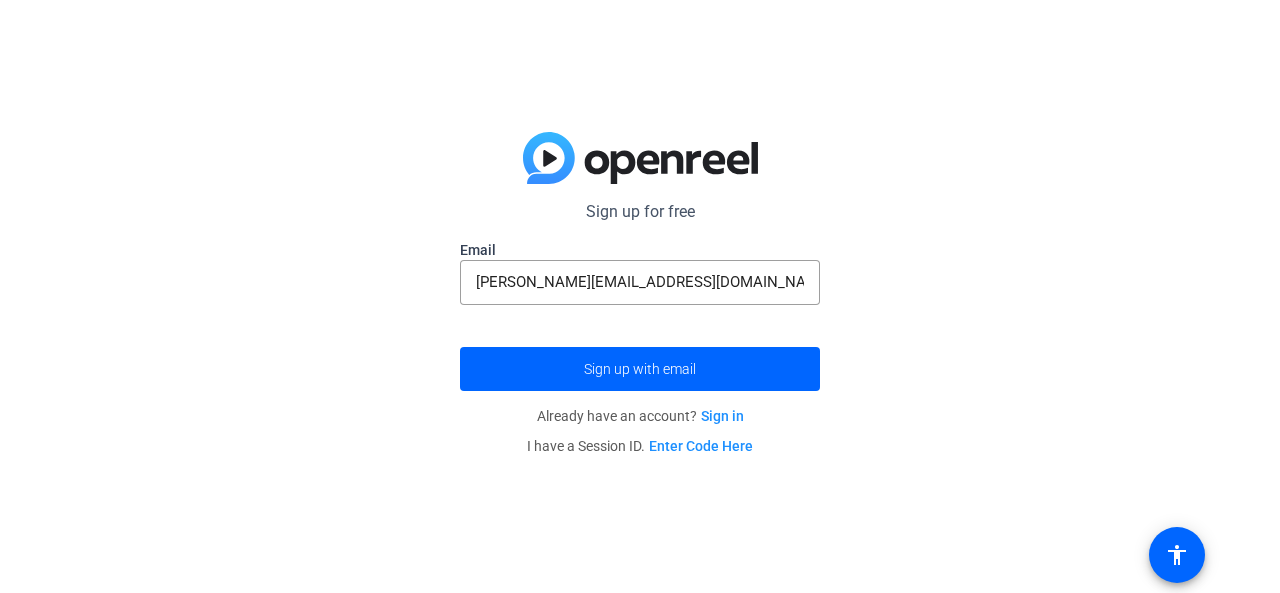 click on "Sign up for free  Email lynn@limelifebyalcone.com  Sign up with email  Already have an account?  Sign in I have a Session ID.  Enter Code Here" 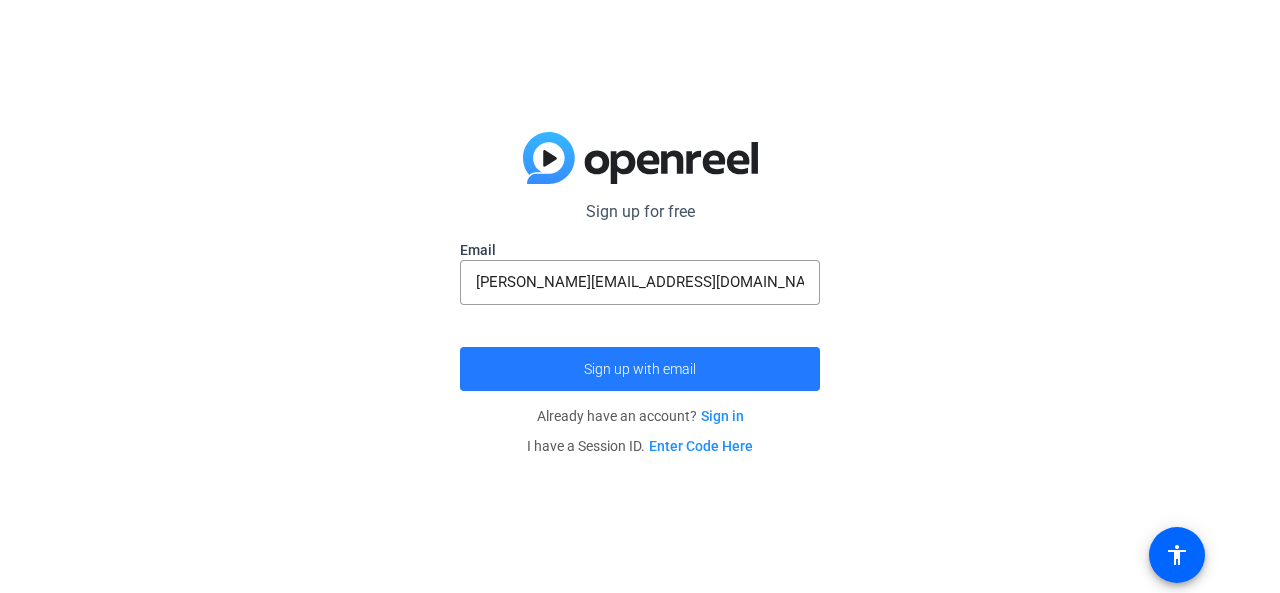 click on "Sign up with email" 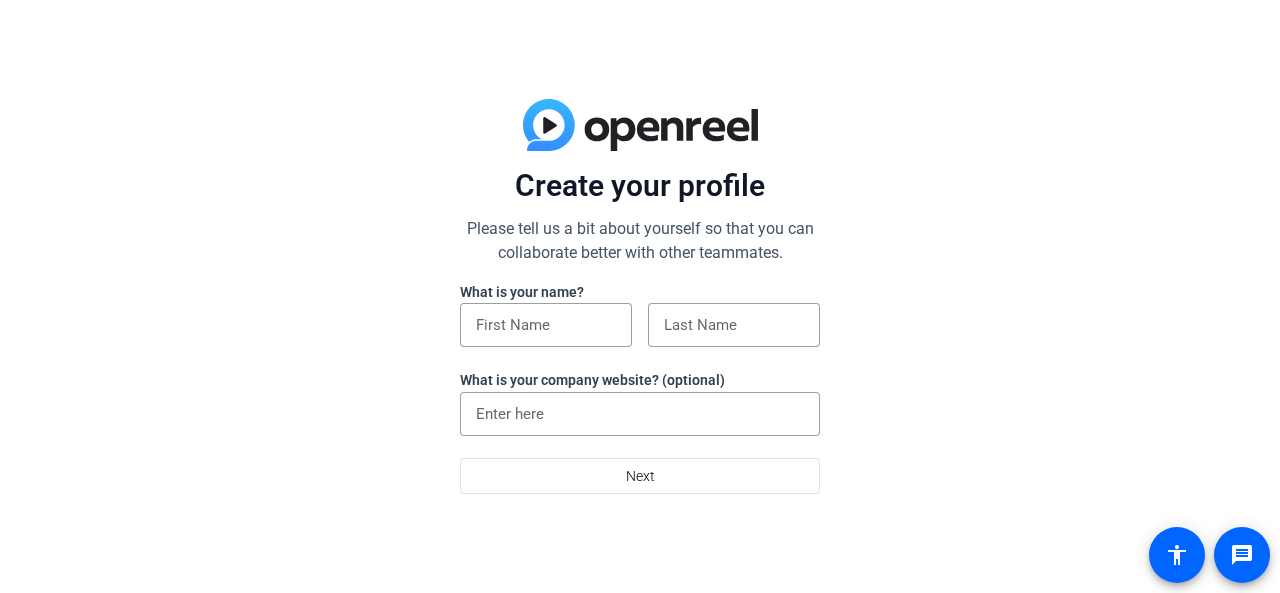 scroll, scrollTop: 0, scrollLeft: 0, axis: both 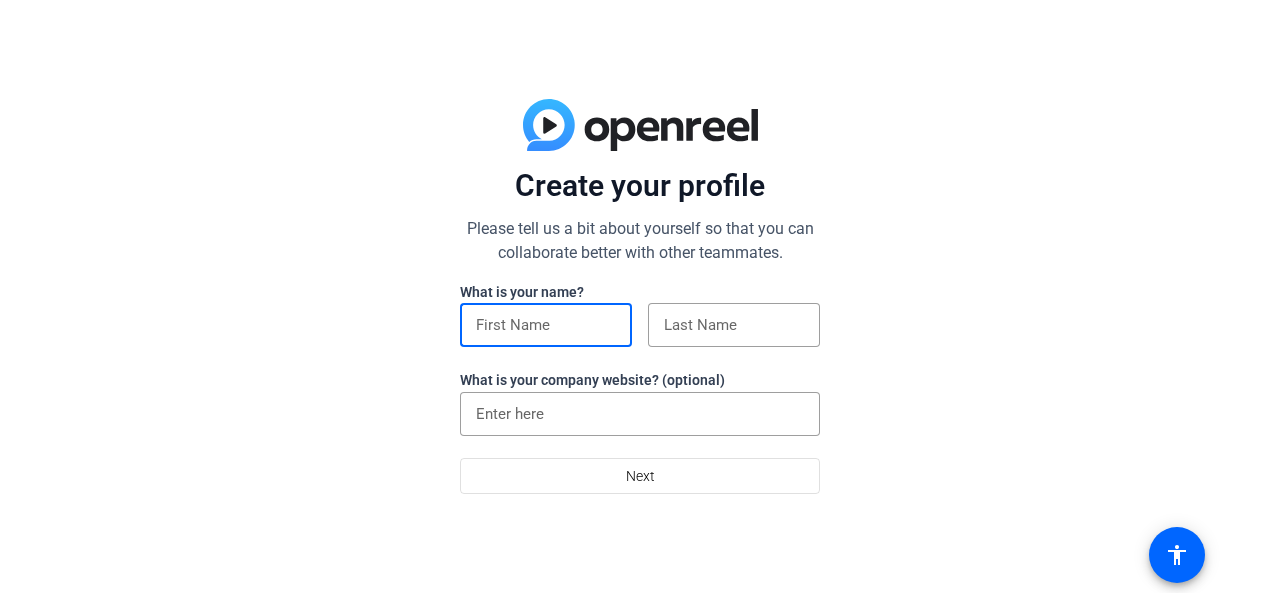click at bounding box center [546, 325] 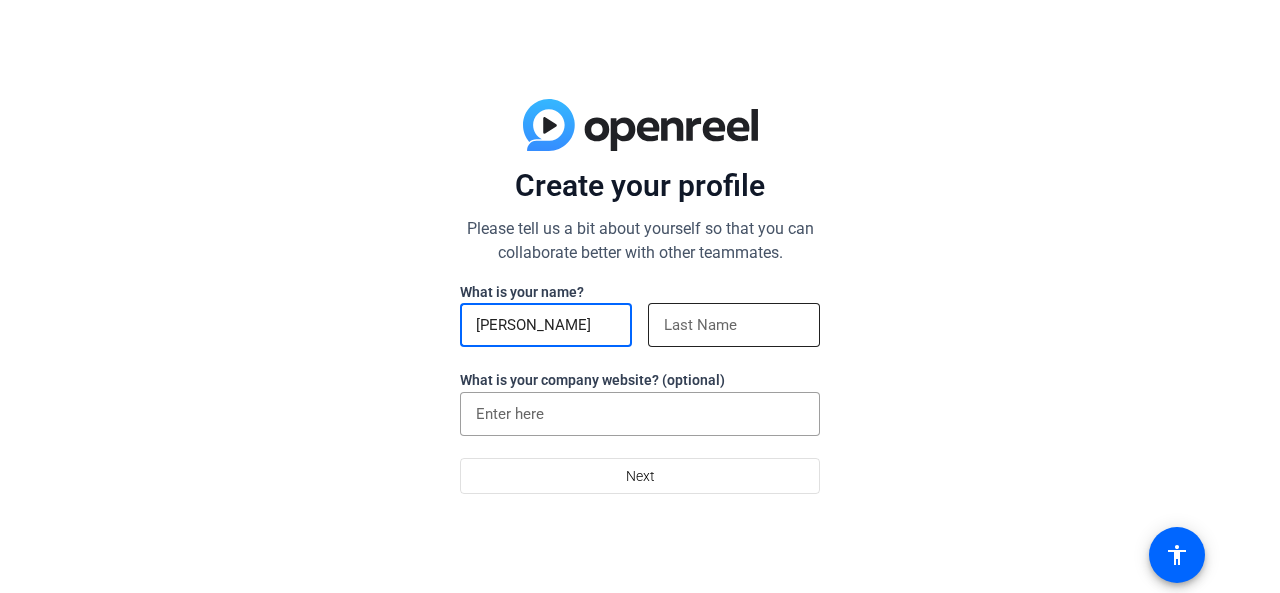 type on "[PERSON_NAME]" 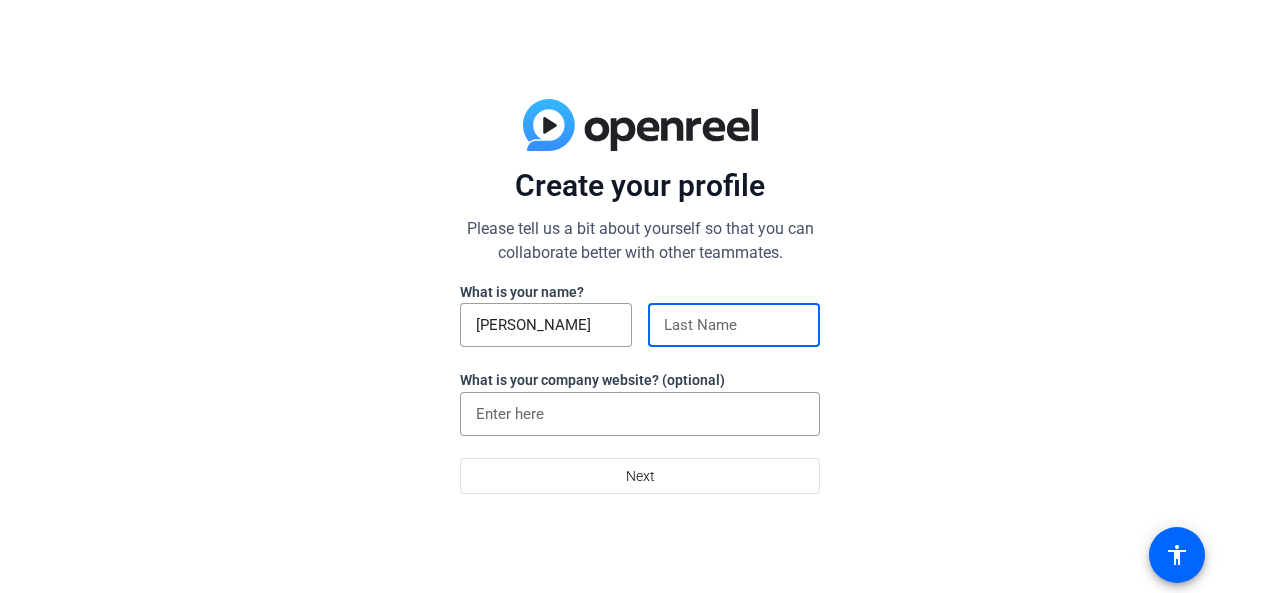 click at bounding box center (734, 325) 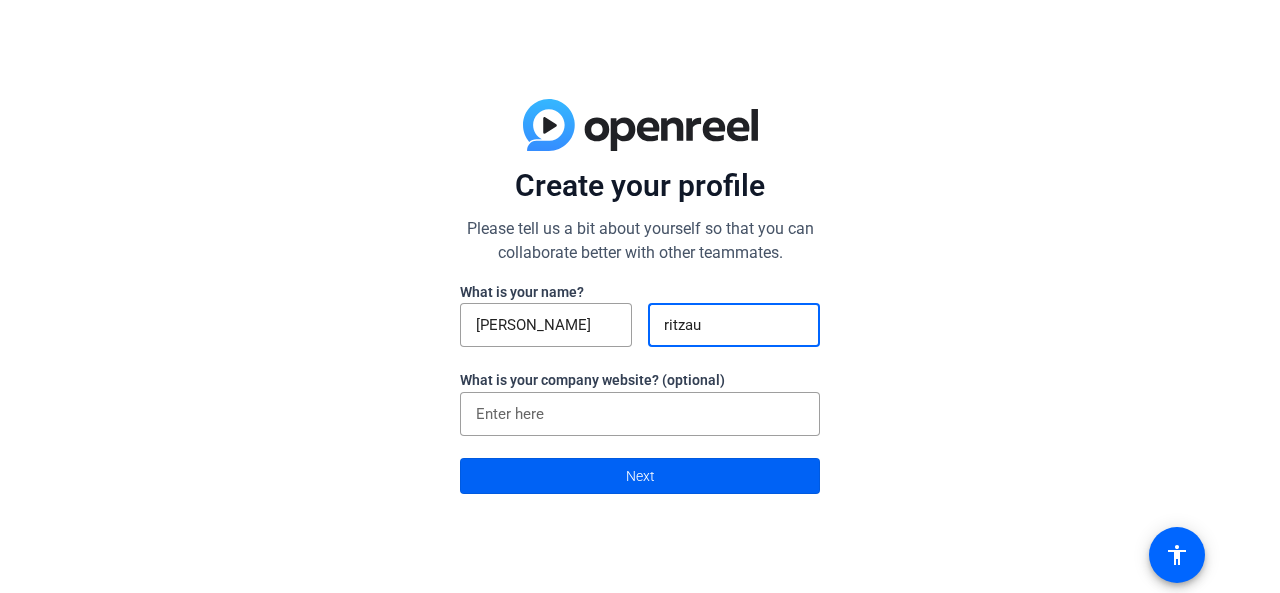 type on "ritzau" 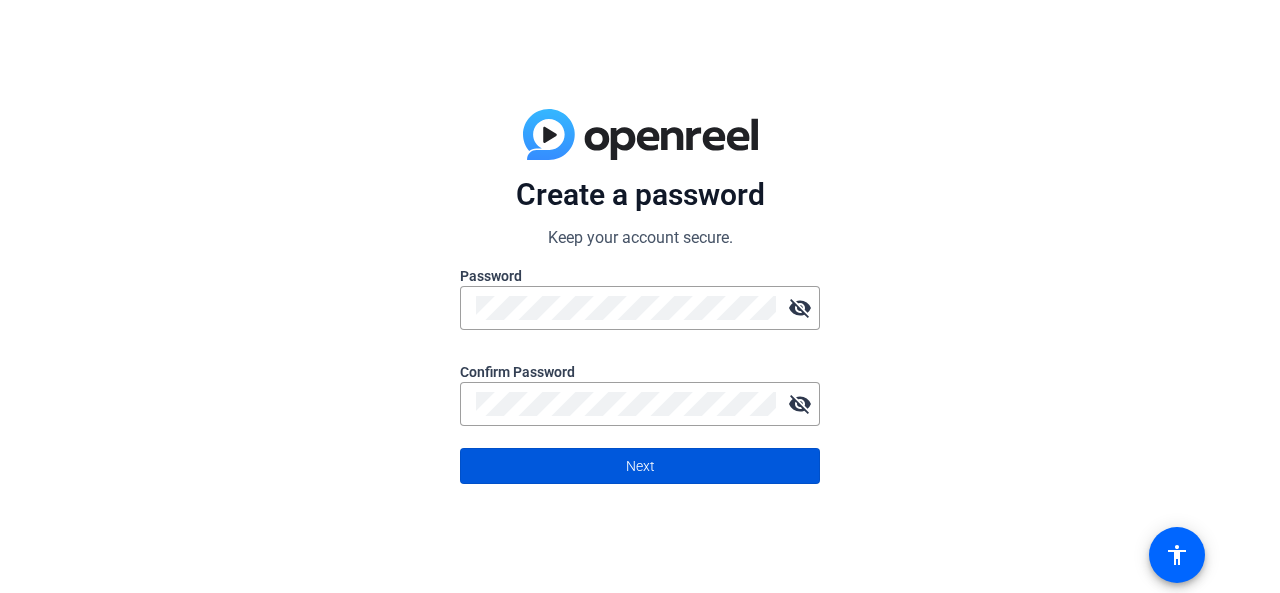 click on "Next" 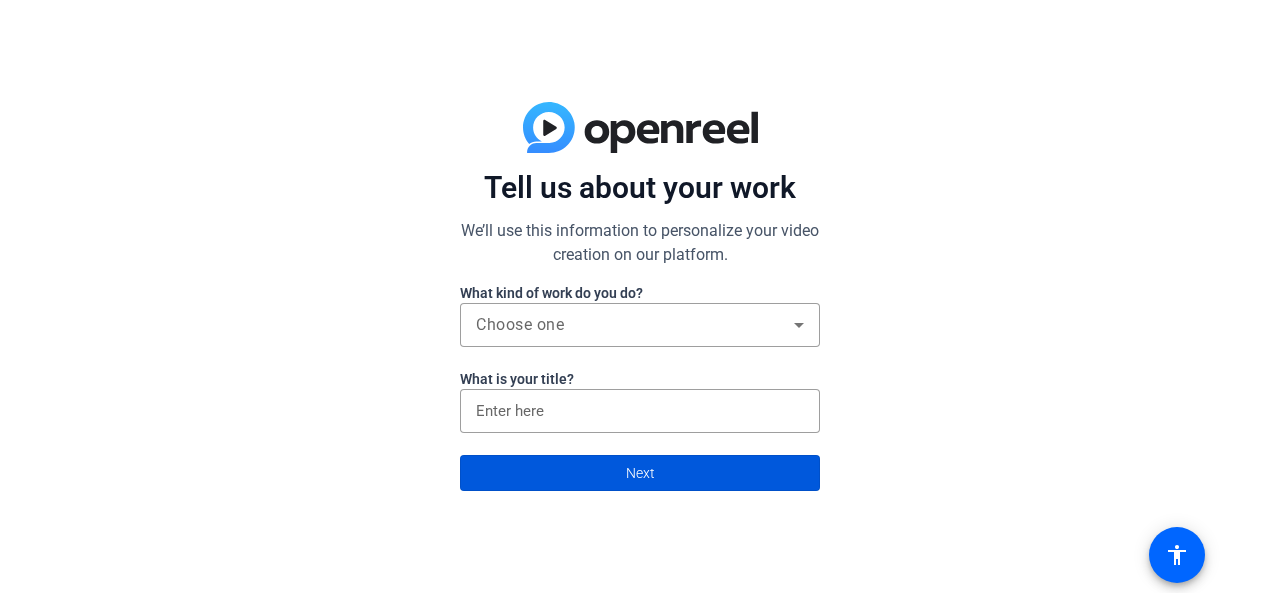 click 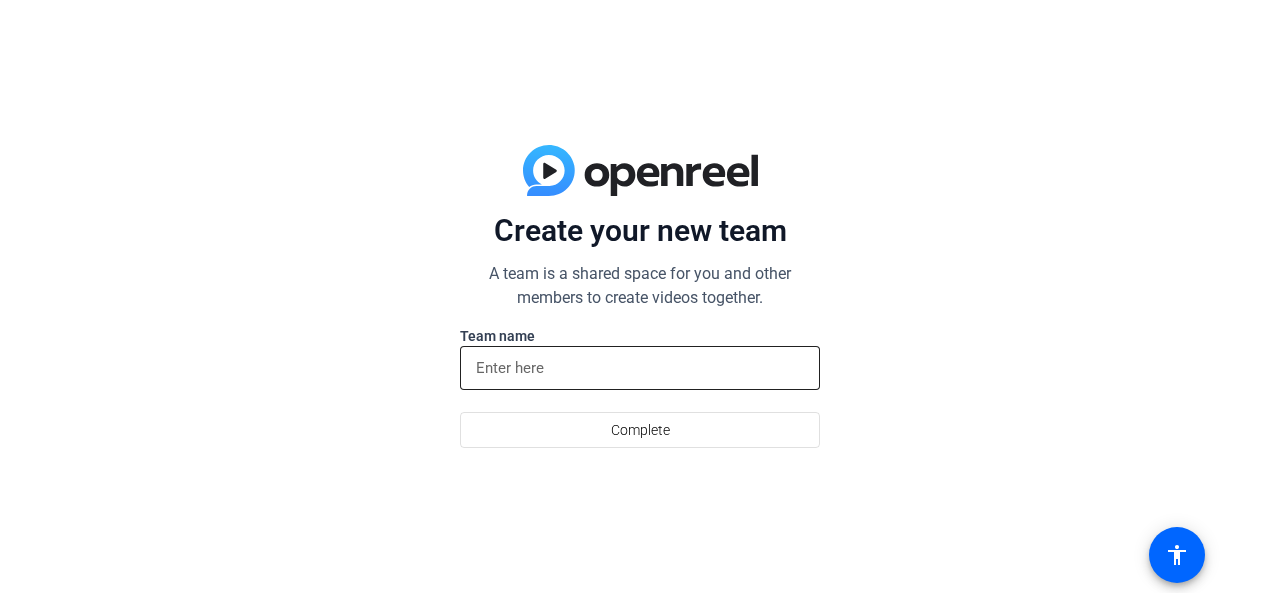 click at bounding box center (640, 368) 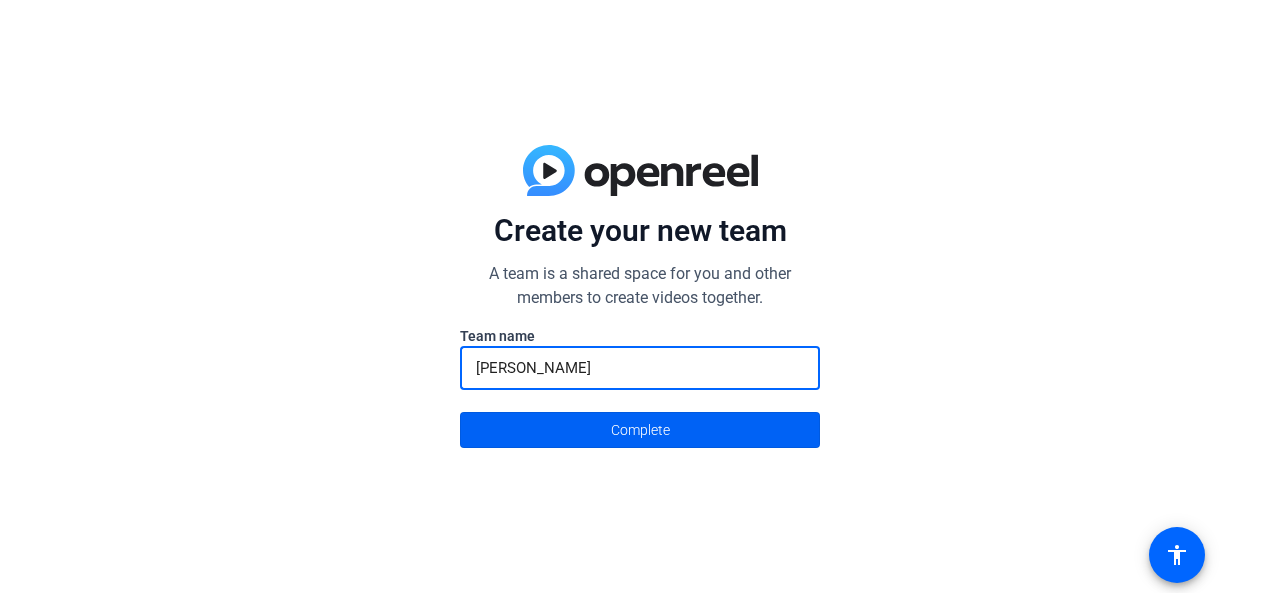 type on "[PERSON_NAME]" 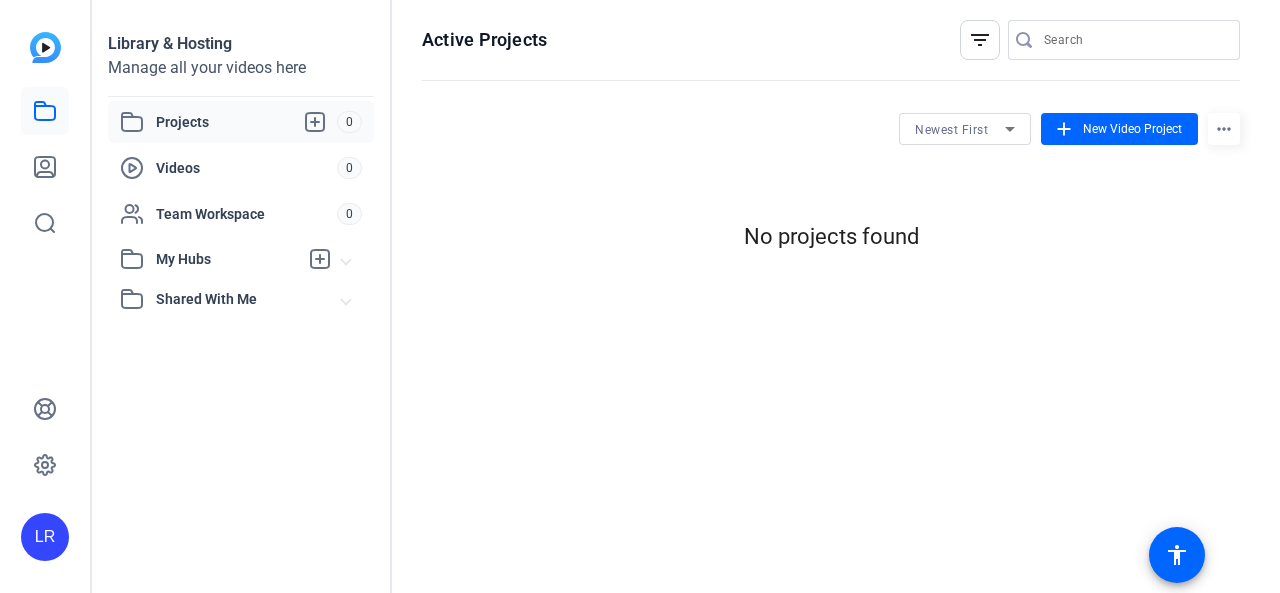 scroll, scrollTop: 0, scrollLeft: 0, axis: both 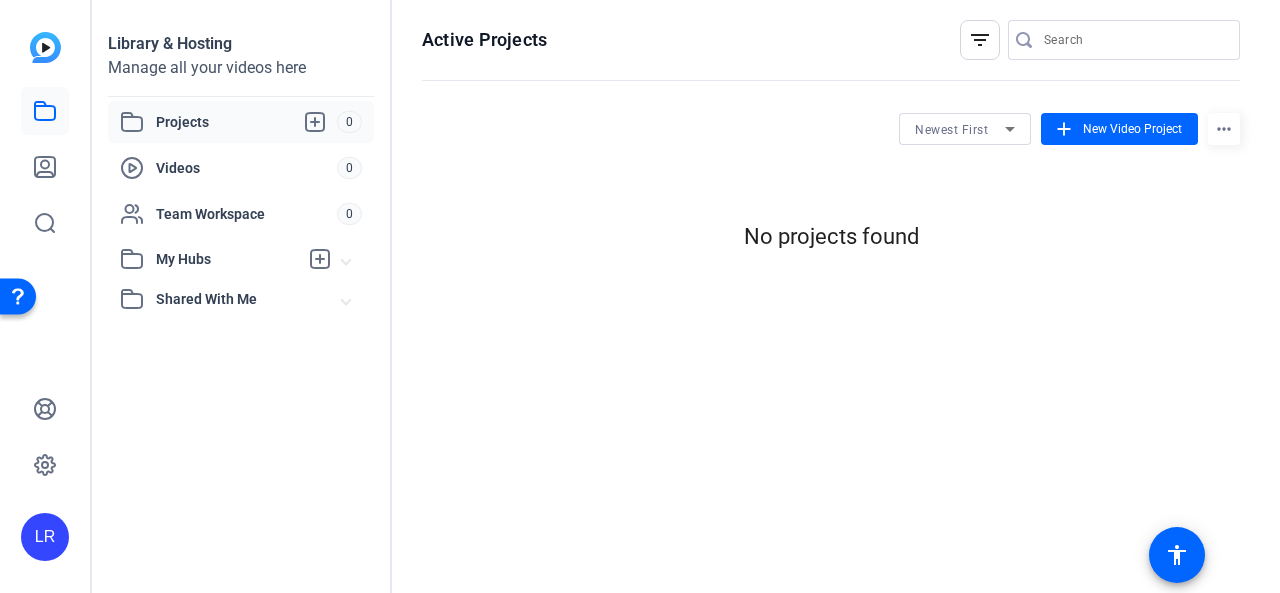 click 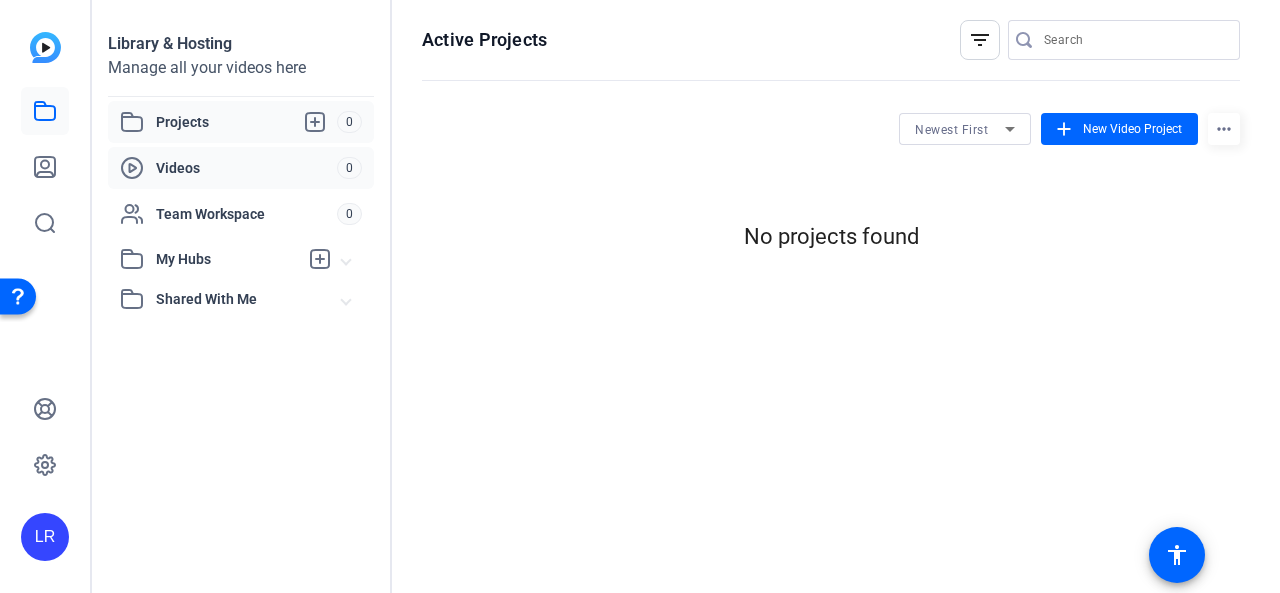 click on "Videos" 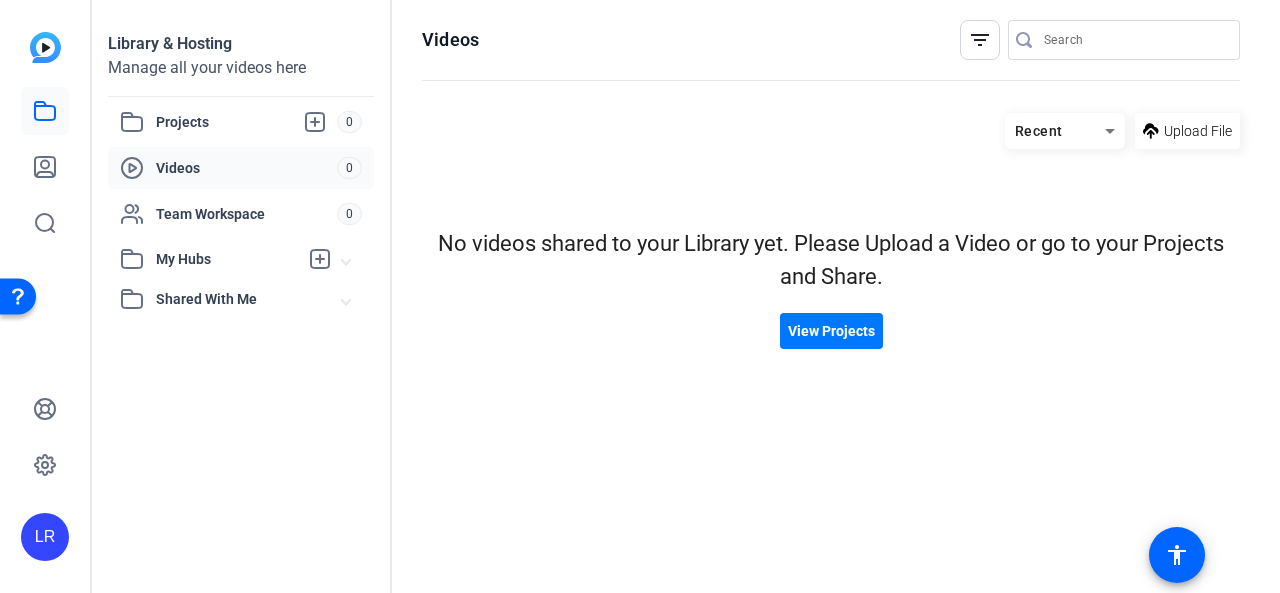 click on "Recent
Upload File   No videos shared to your Library yet. Please Upload a Video or go to your Projects and Share.  View Projects" 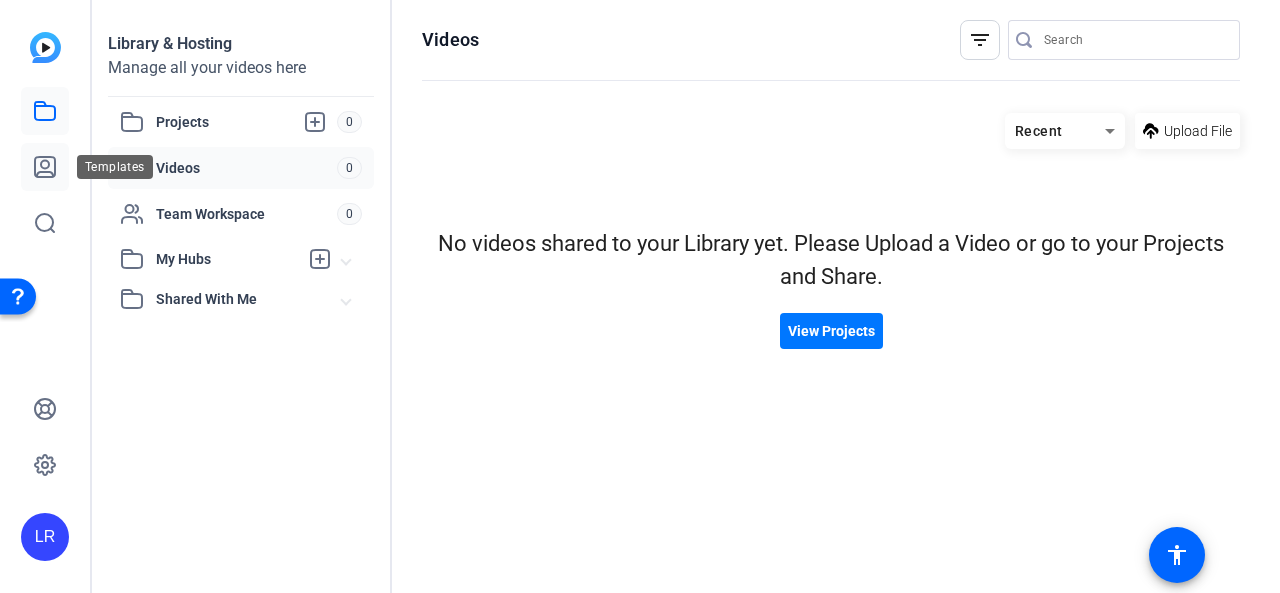 click 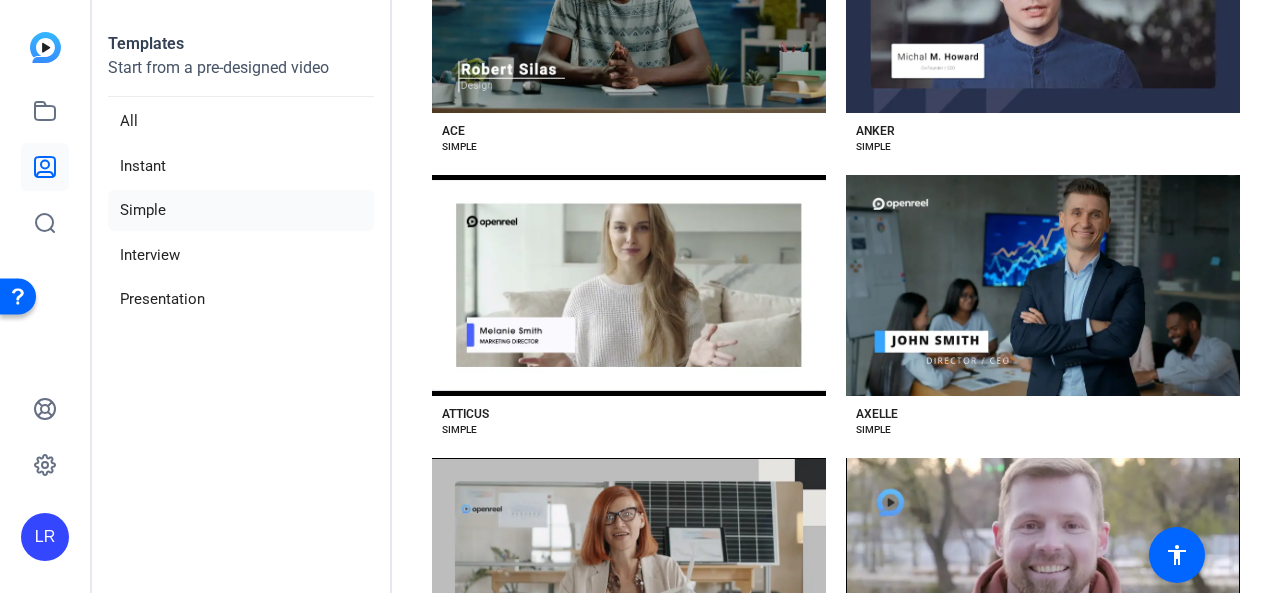 scroll, scrollTop: 0, scrollLeft: 0, axis: both 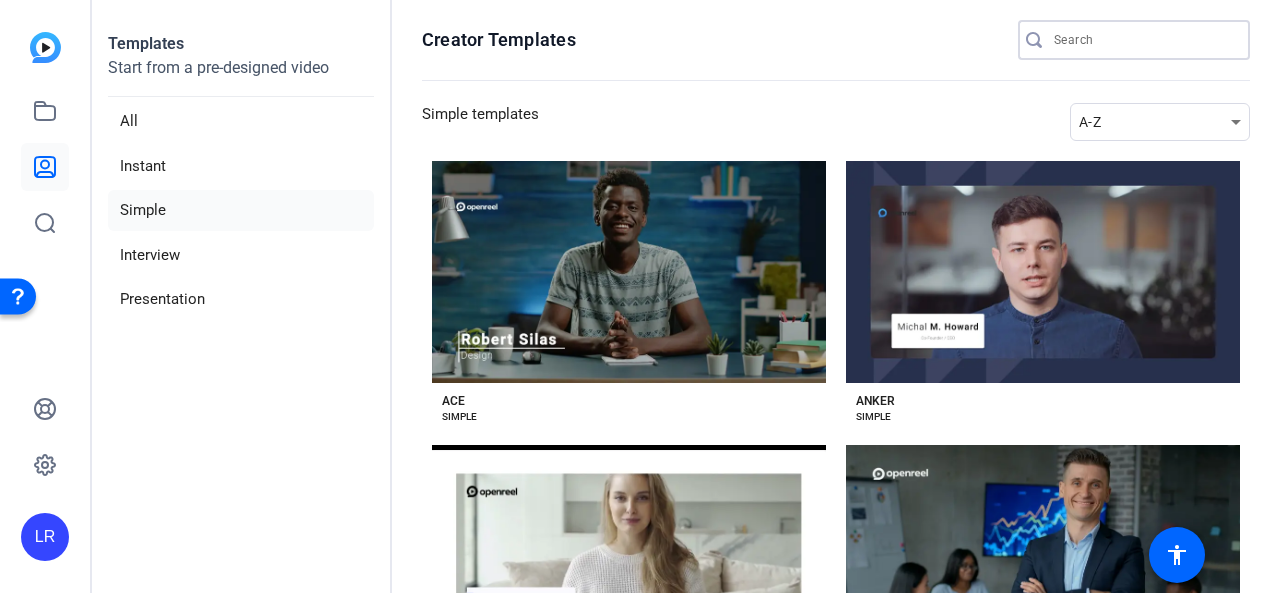 click at bounding box center (1144, 40) 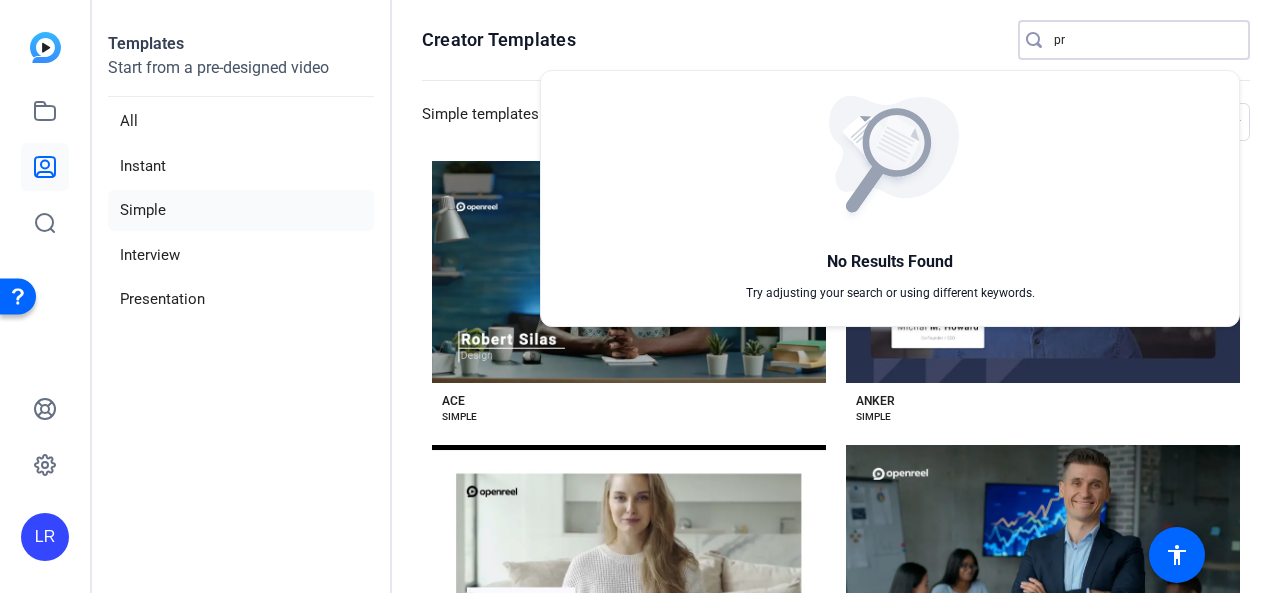 type on "p" 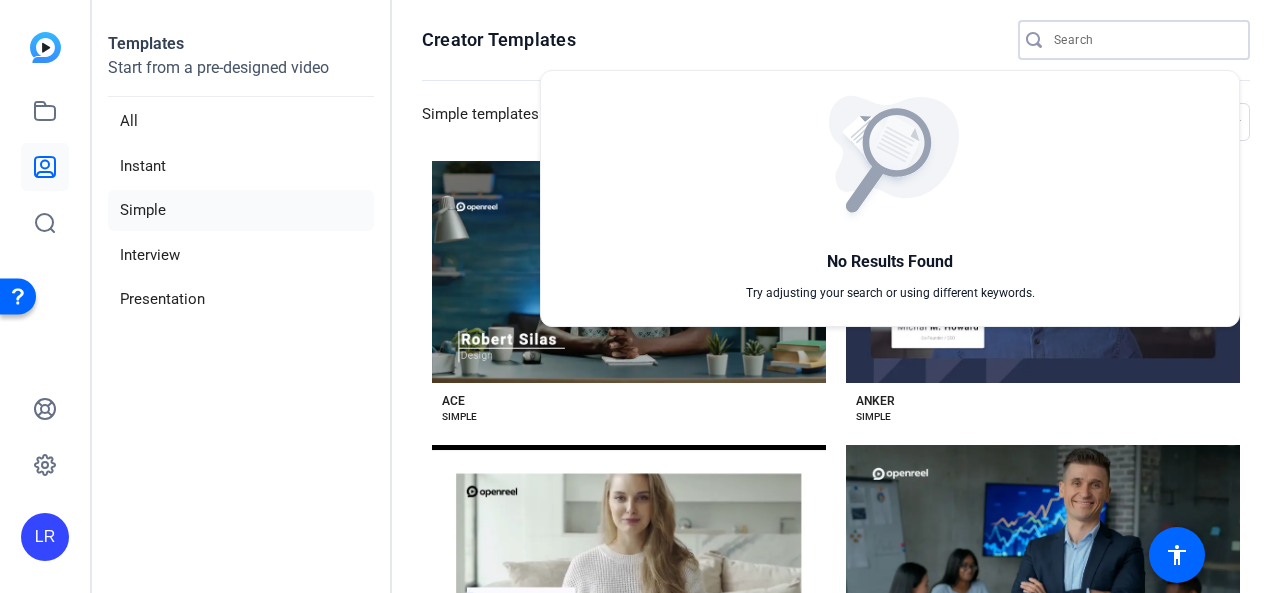 type 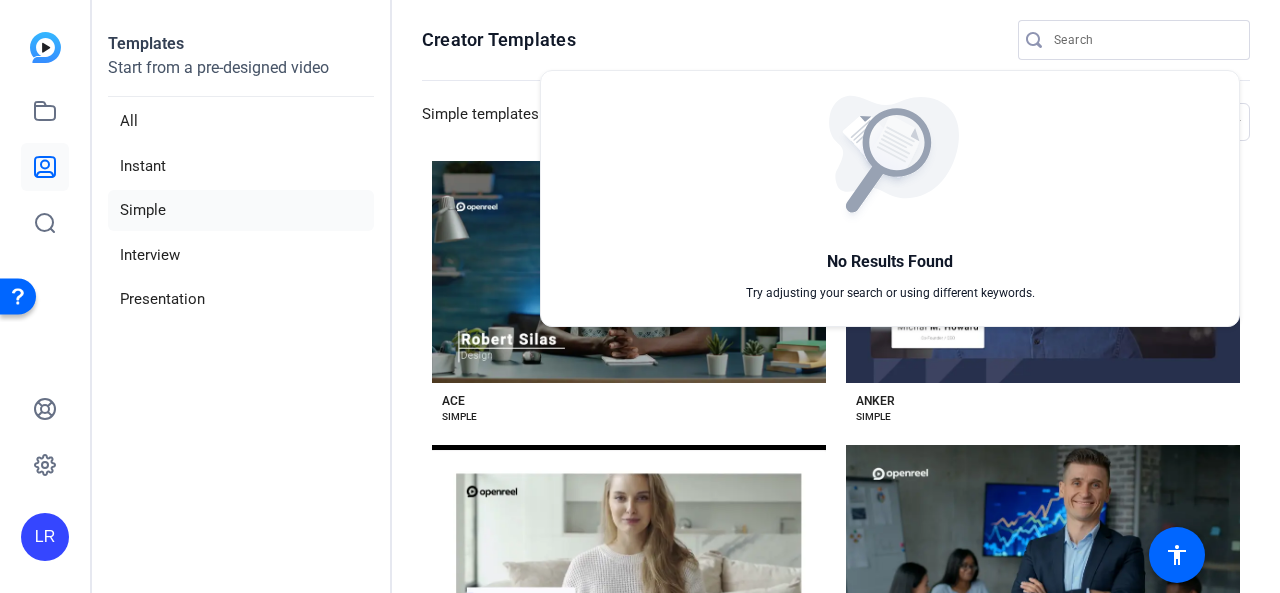click at bounding box center (640, 296) 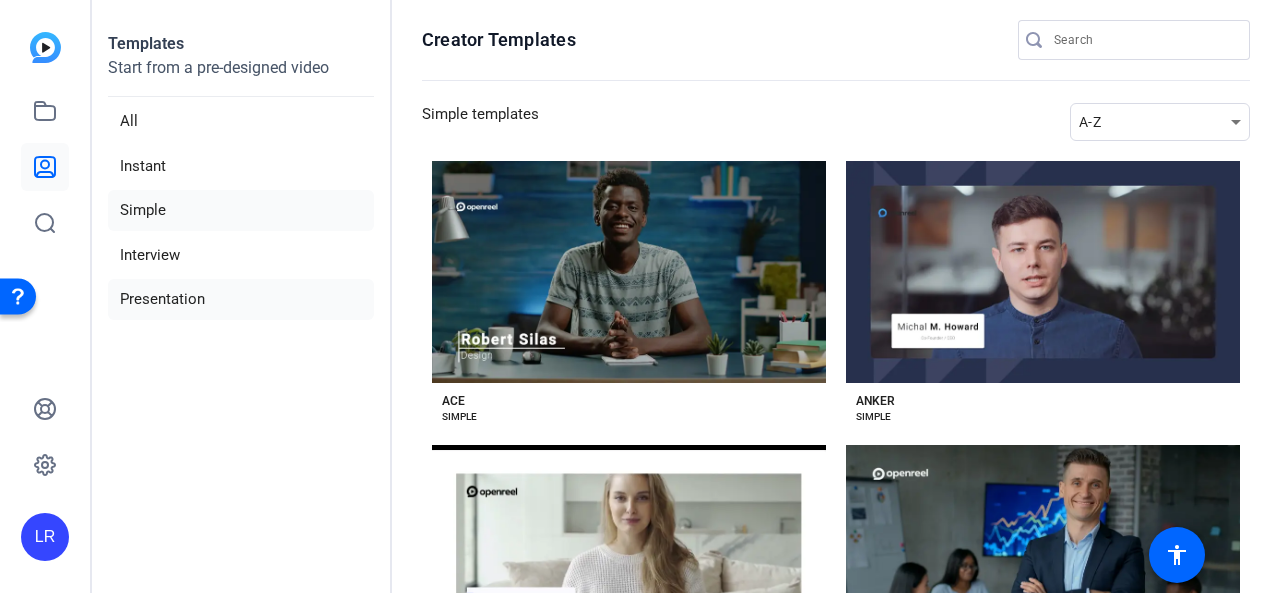 click on "Presentation" 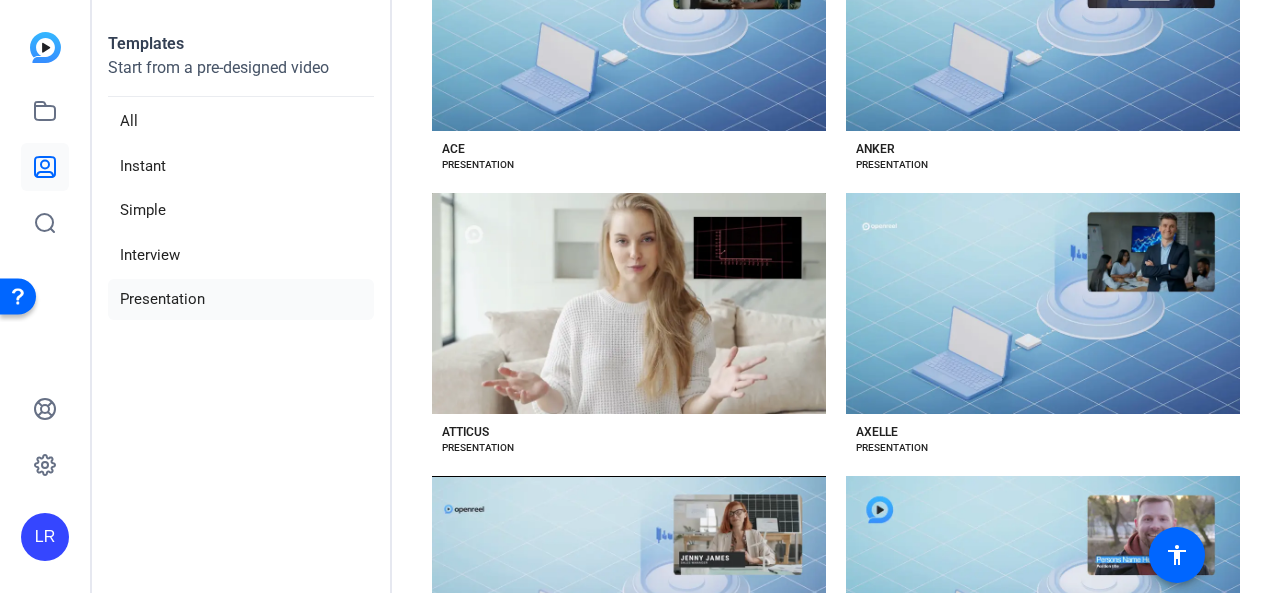 scroll, scrollTop: 267, scrollLeft: 0, axis: vertical 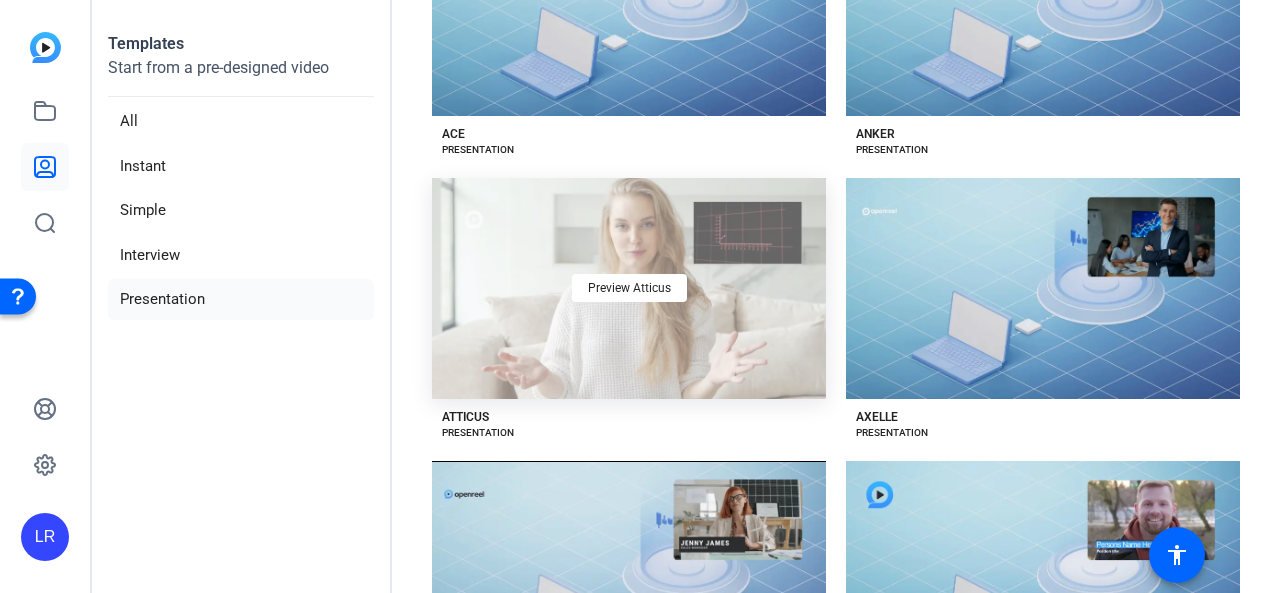 click on "Preview Atticus" 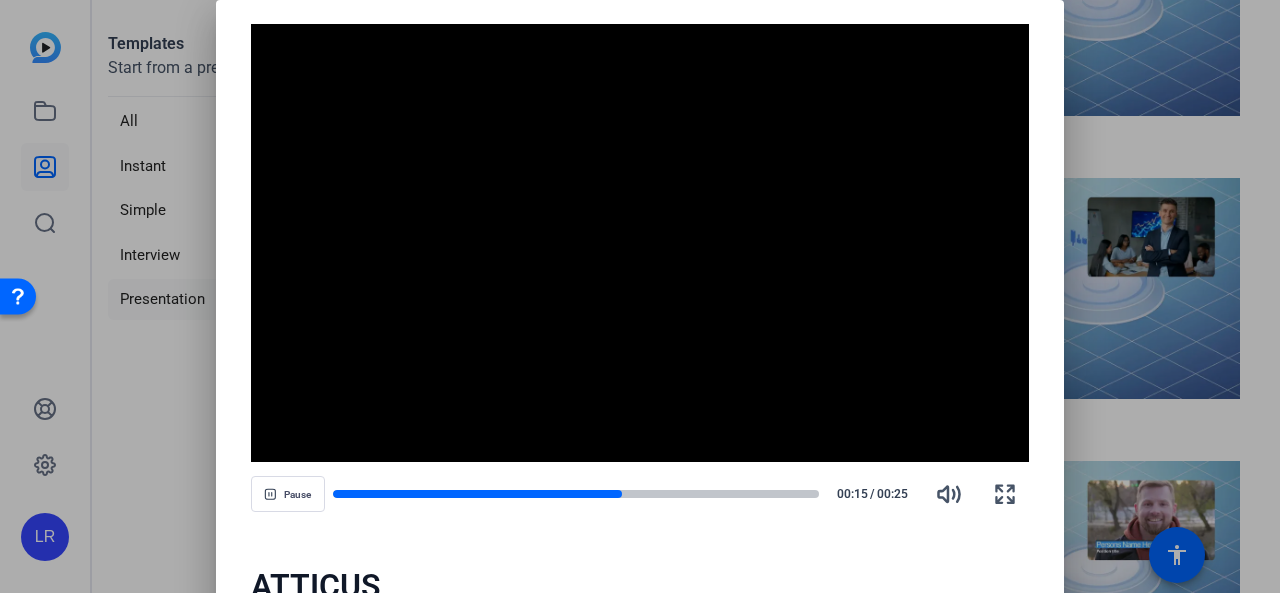 click at bounding box center (640, 296) 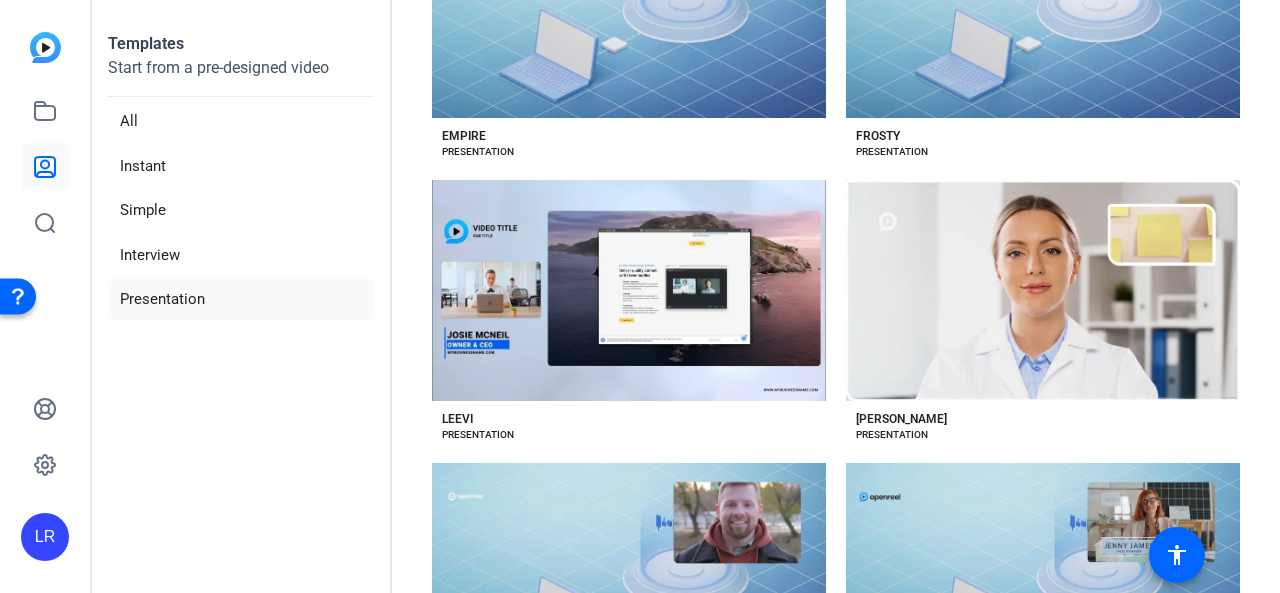 scroll, scrollTop: 1687, scrollLeft: 0, axis: vertical 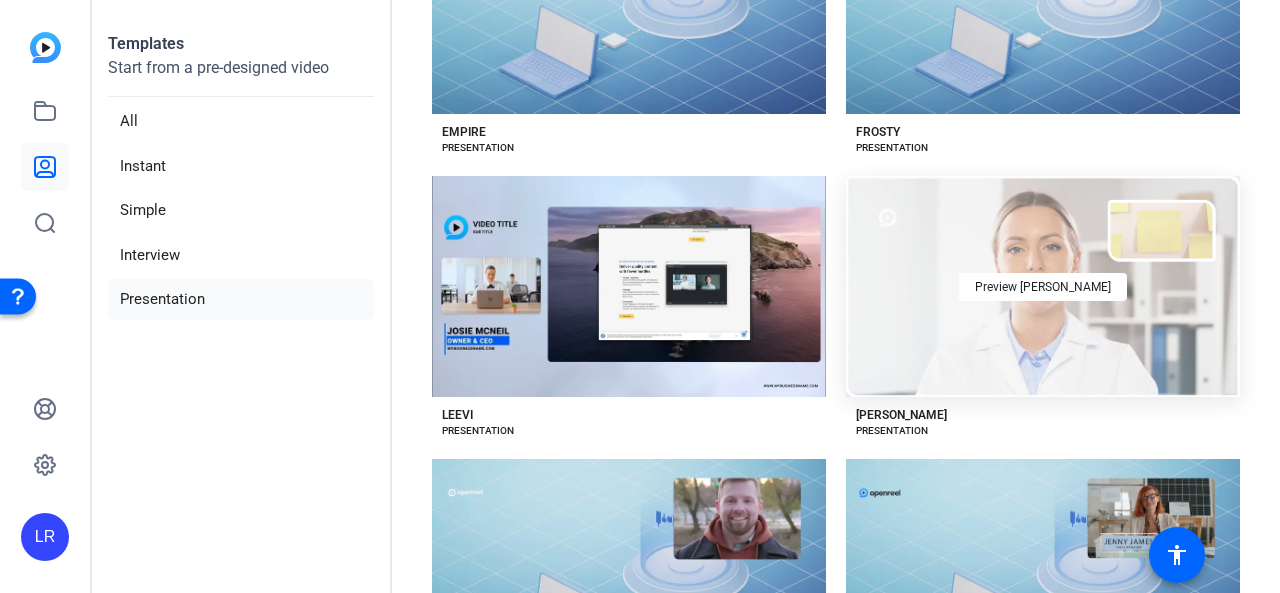 click on "Preview [PERSON_NAME]" 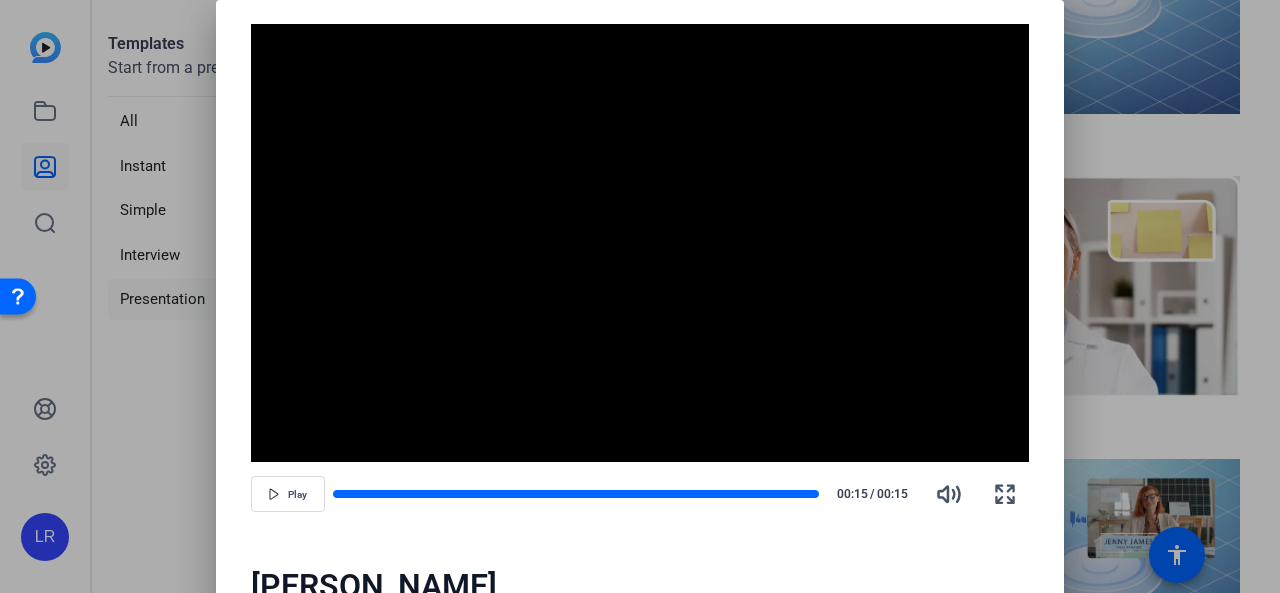 click at bounding box center (640, 296) 